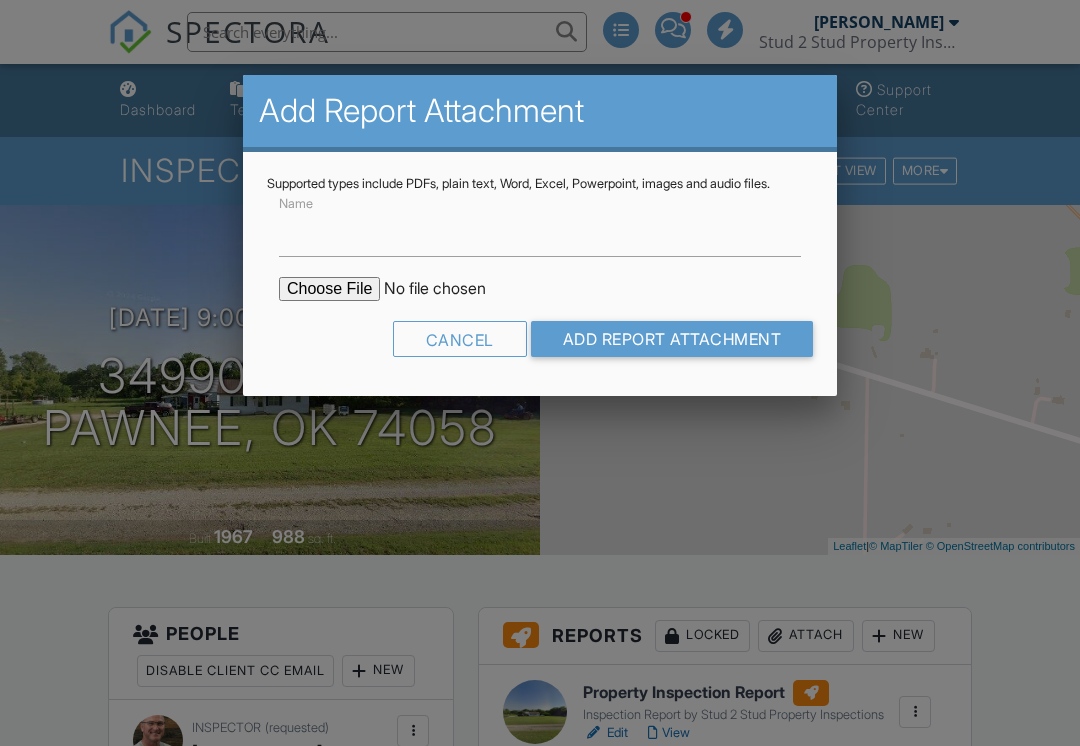 scroll, scrollTop: 390, scrollLeft: 0, axis: vertical 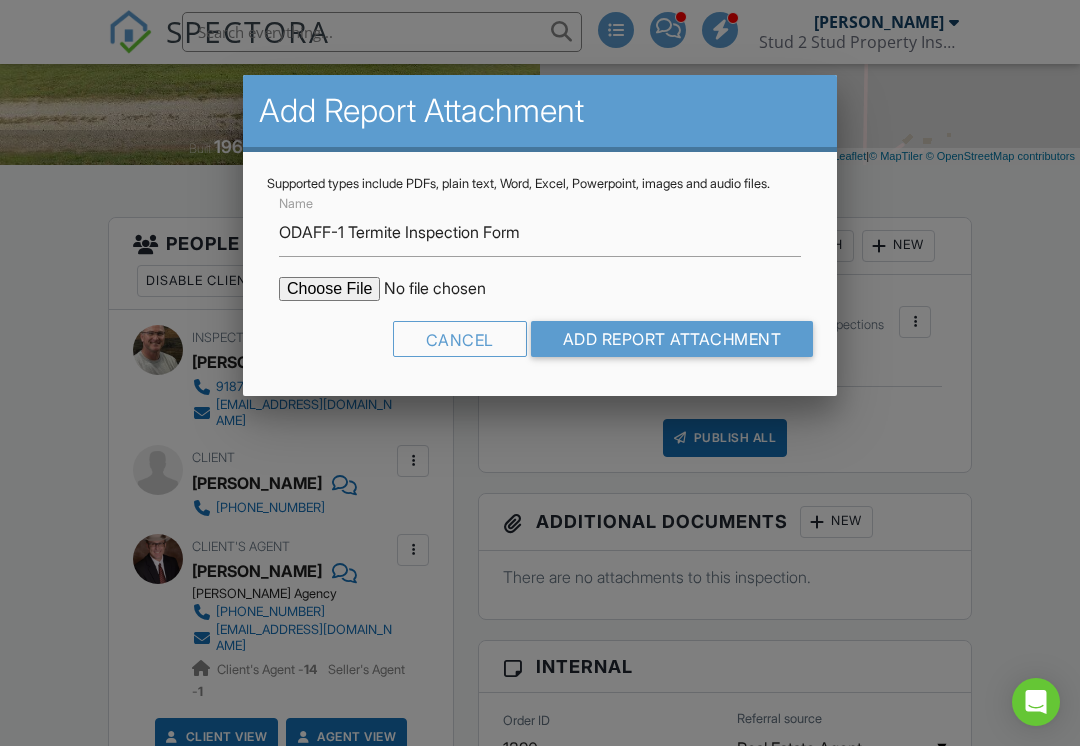 click at bounding box center (449, 289) 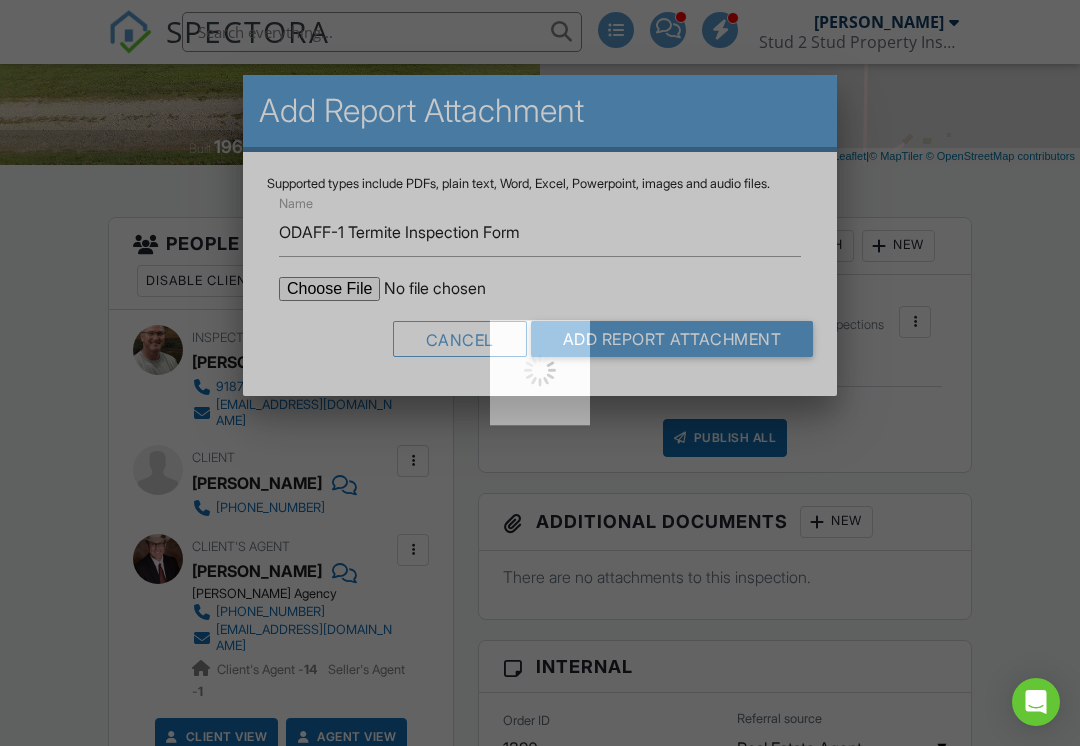 scroll, scrollTop: 415, scrollLeft: 0, axis: vertical 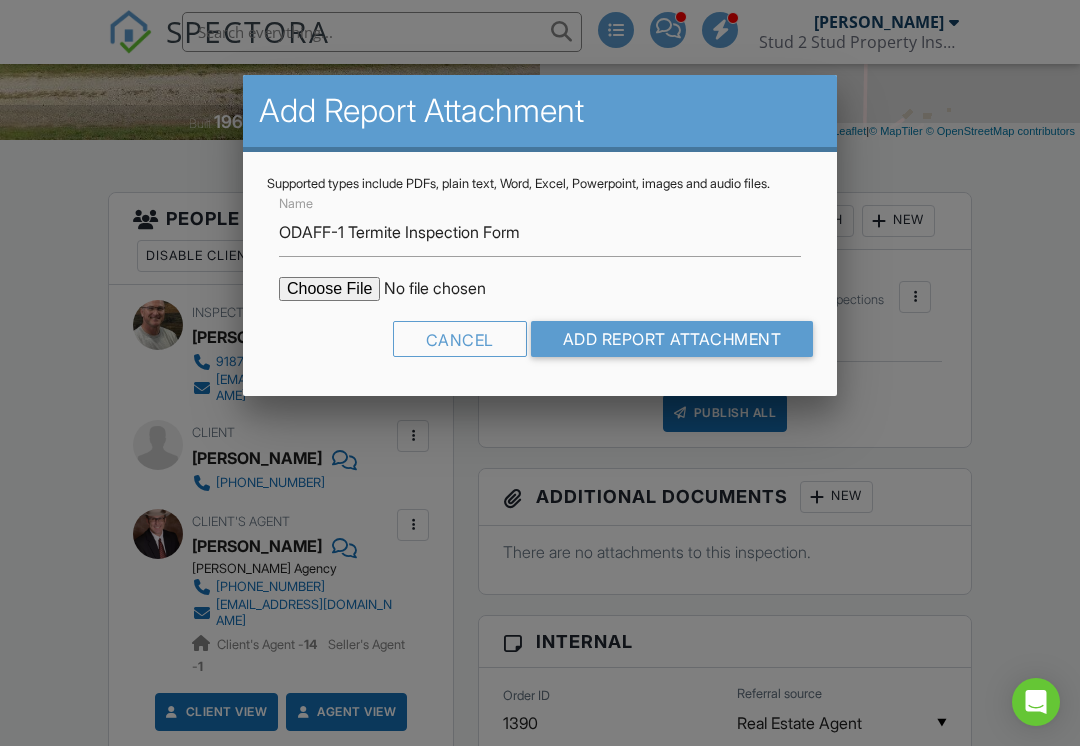 click on "Add Report Attachment" at bounding box center [672, 339] 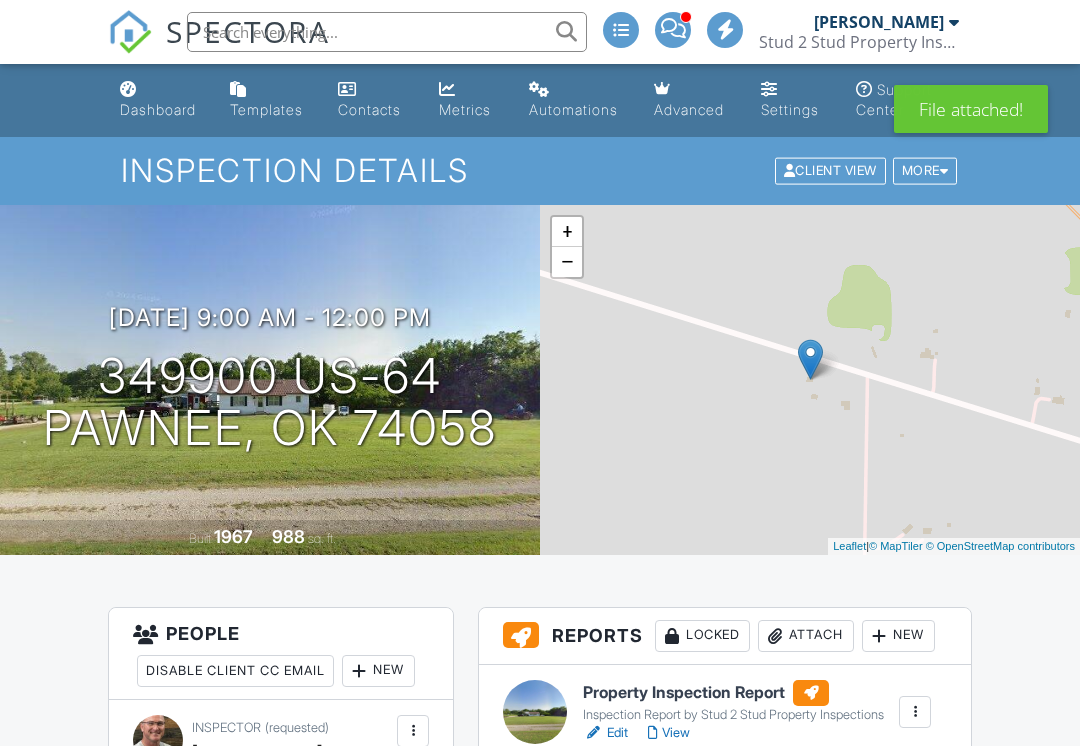 scroll, scrollTop: 0, scrollLeft: 0, axis: both 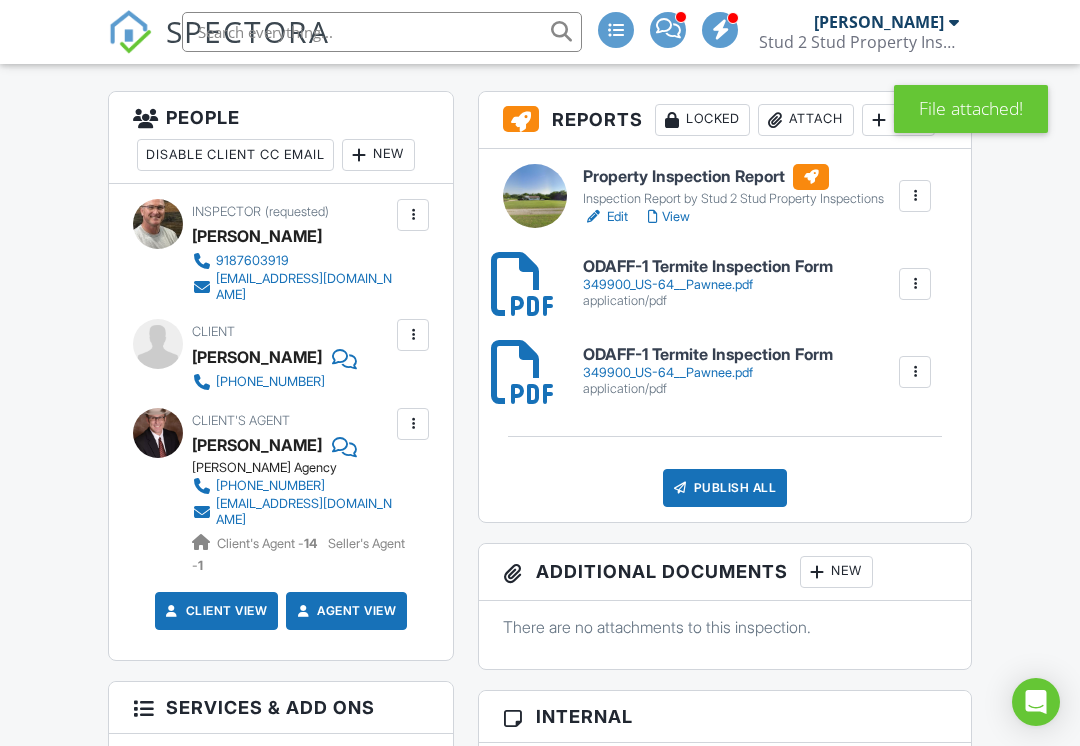 click at bounding box center (915, 284) 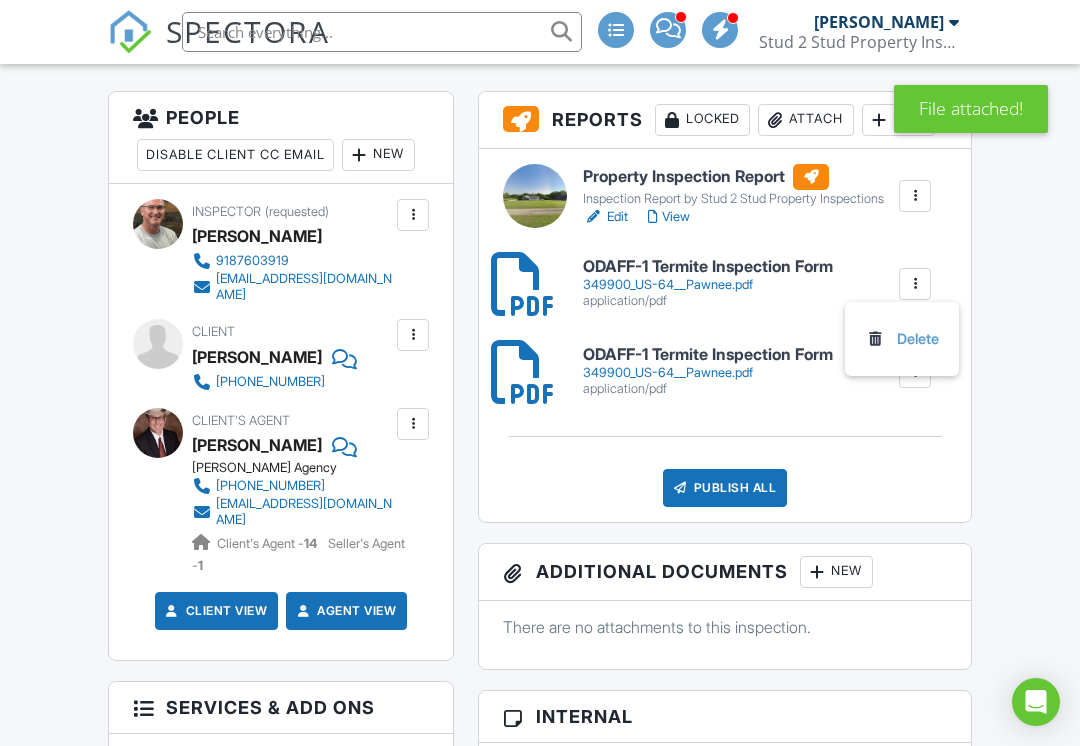click on "Delete" at bounding box center [902, 339] 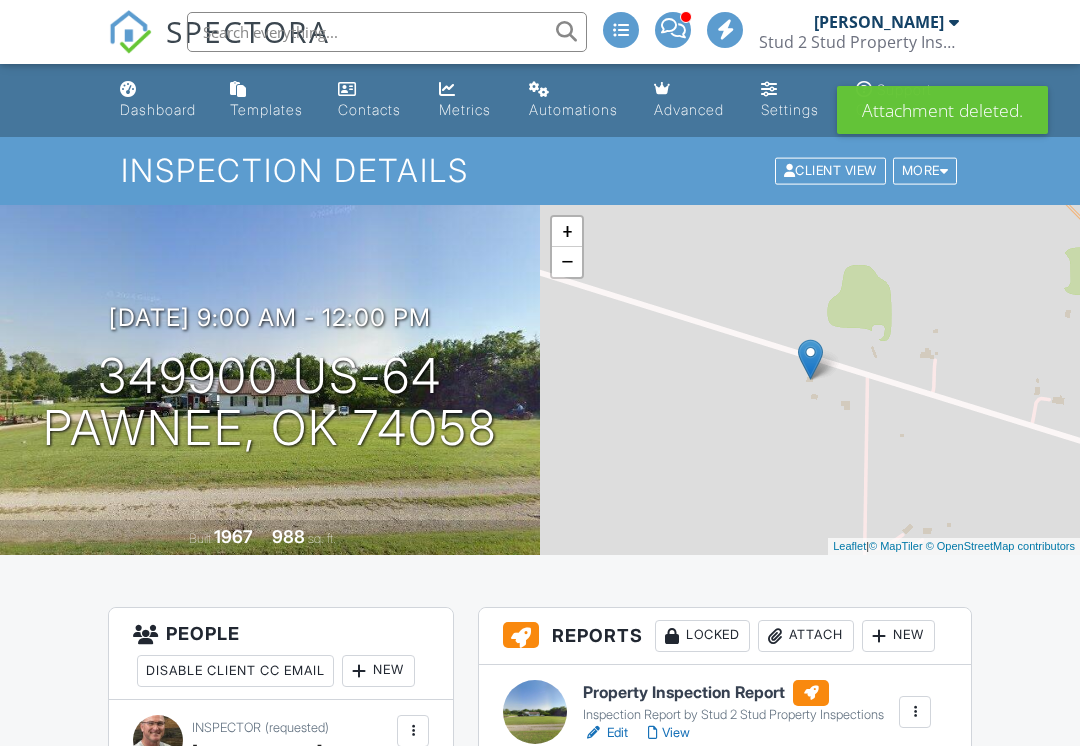 scroll, scrollTop: 335, scrollLeft: 0, axis: vertical 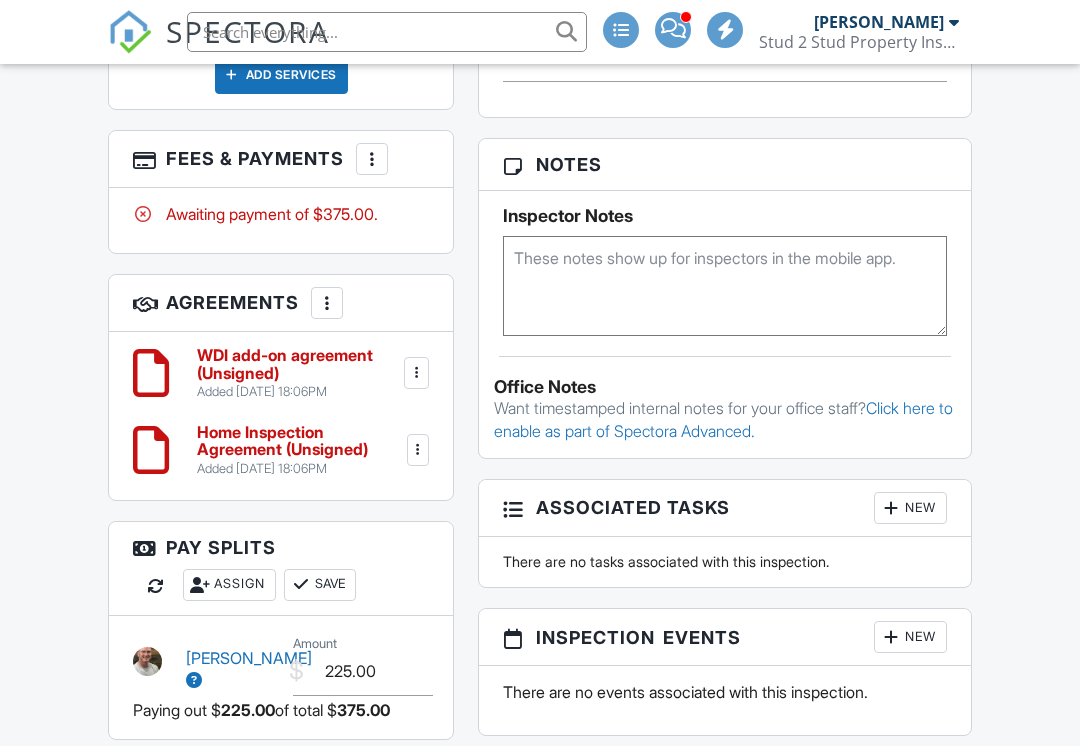 click at bounding box center (372, 159) 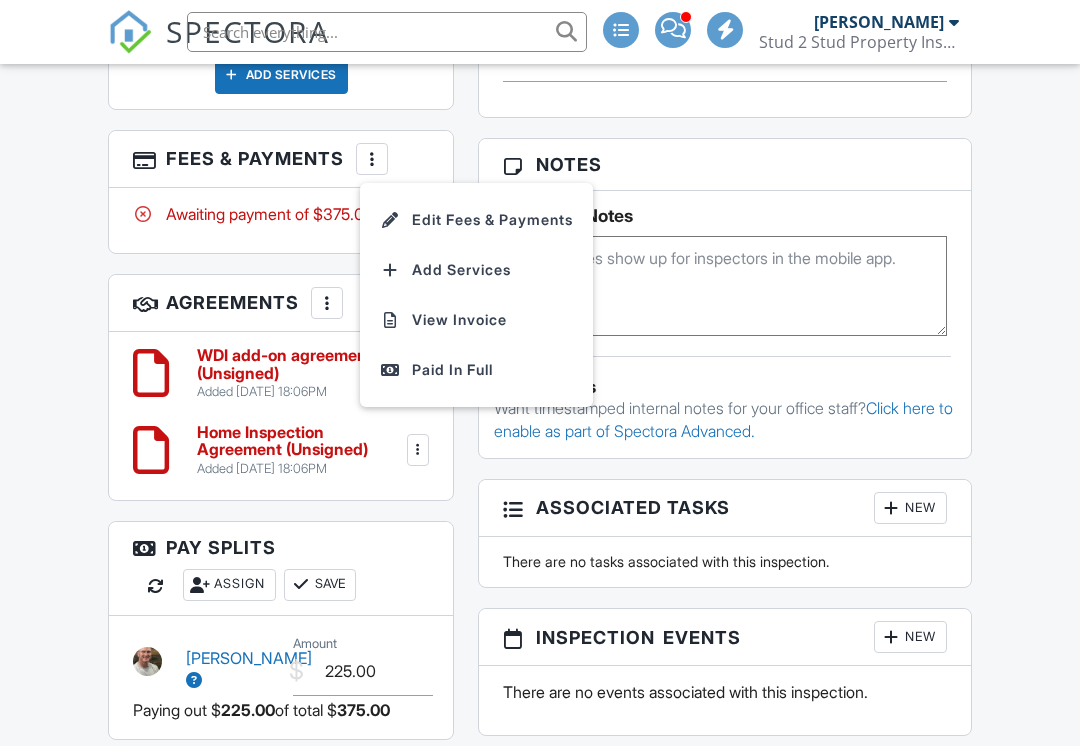 click on "Edit Fees & Payments" at bounding box center (476, 220) 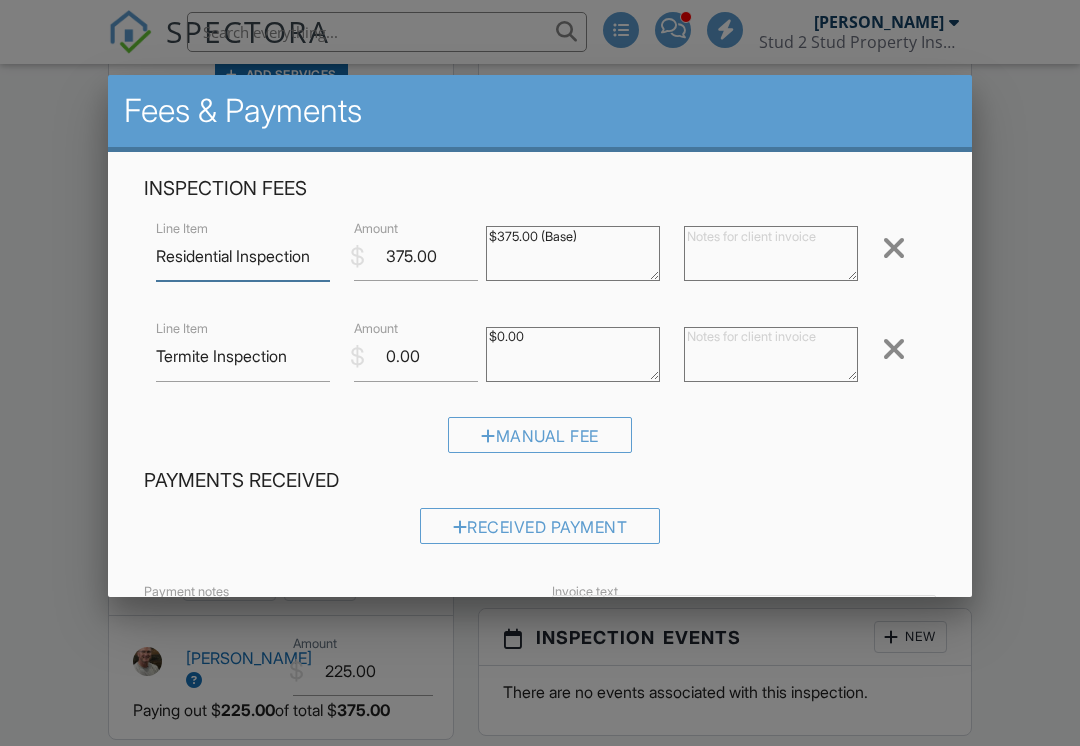 scroll, scrollTop: 1328, scrollLeft: 0, axis: vertical 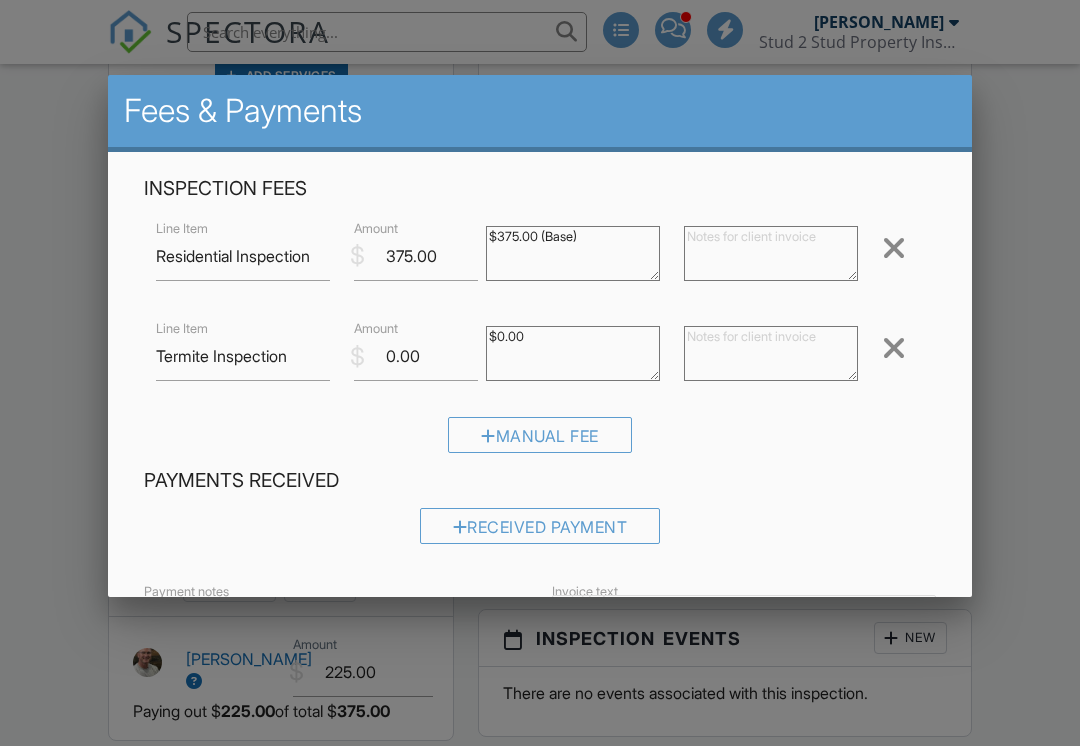 click at bounding box center (540, 366) 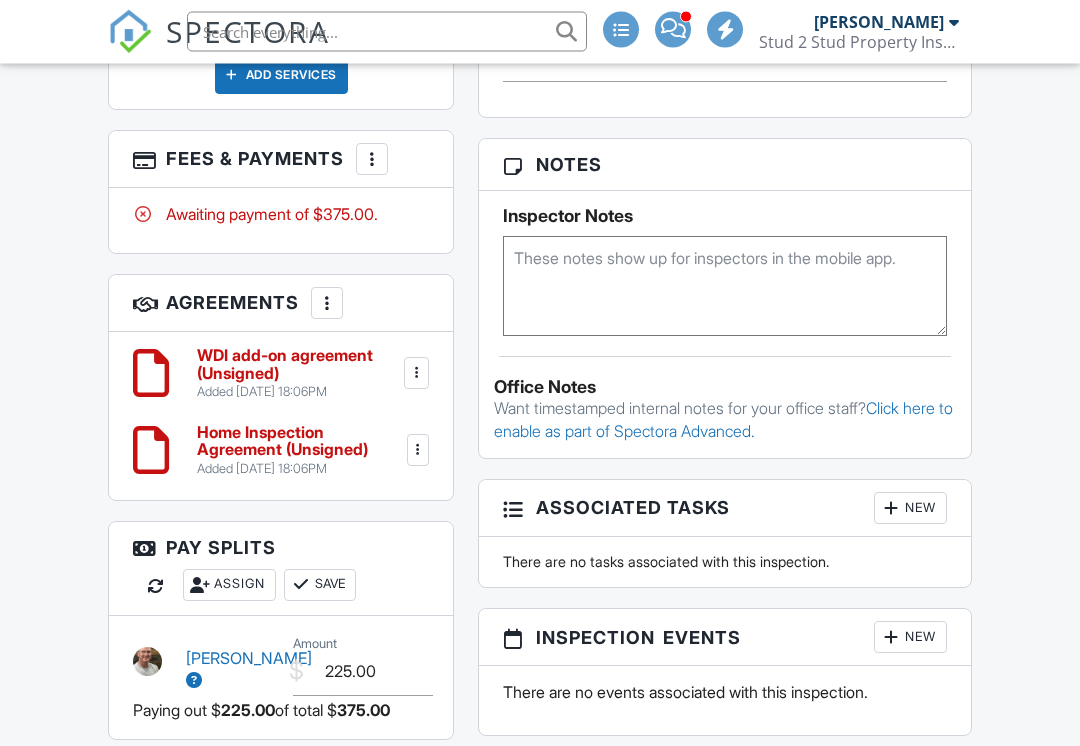 scroll, scrollTop: 1329, scrollLeft: 0, axis: vertical 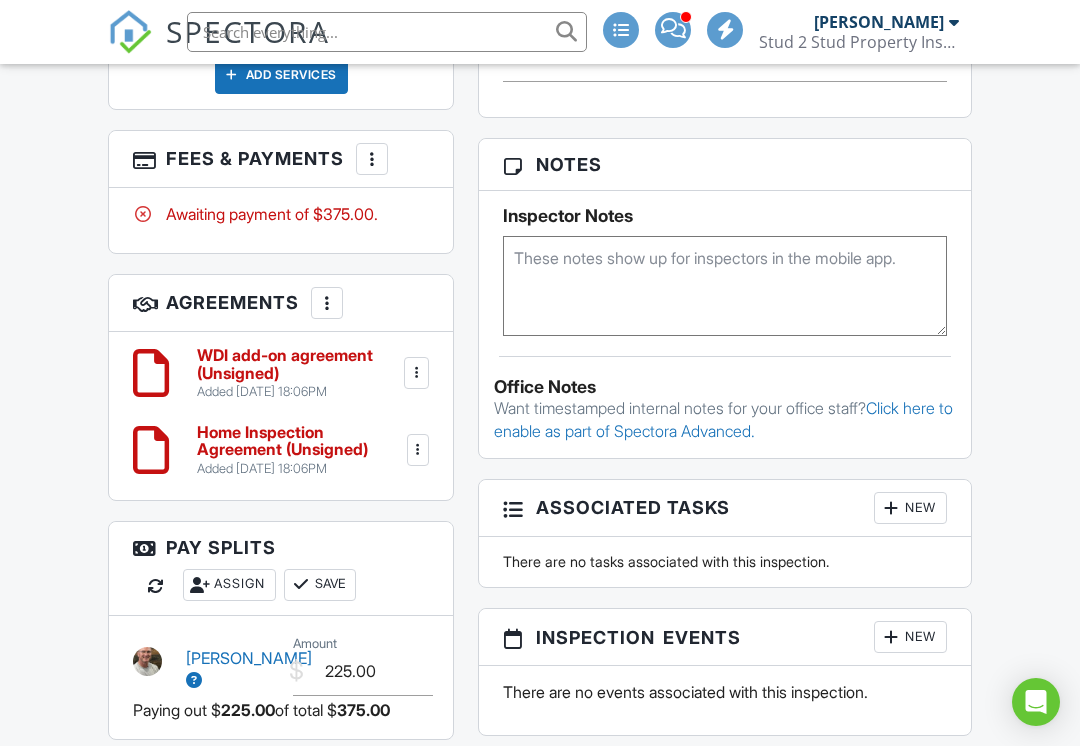 click at bounding box center [372, 159] 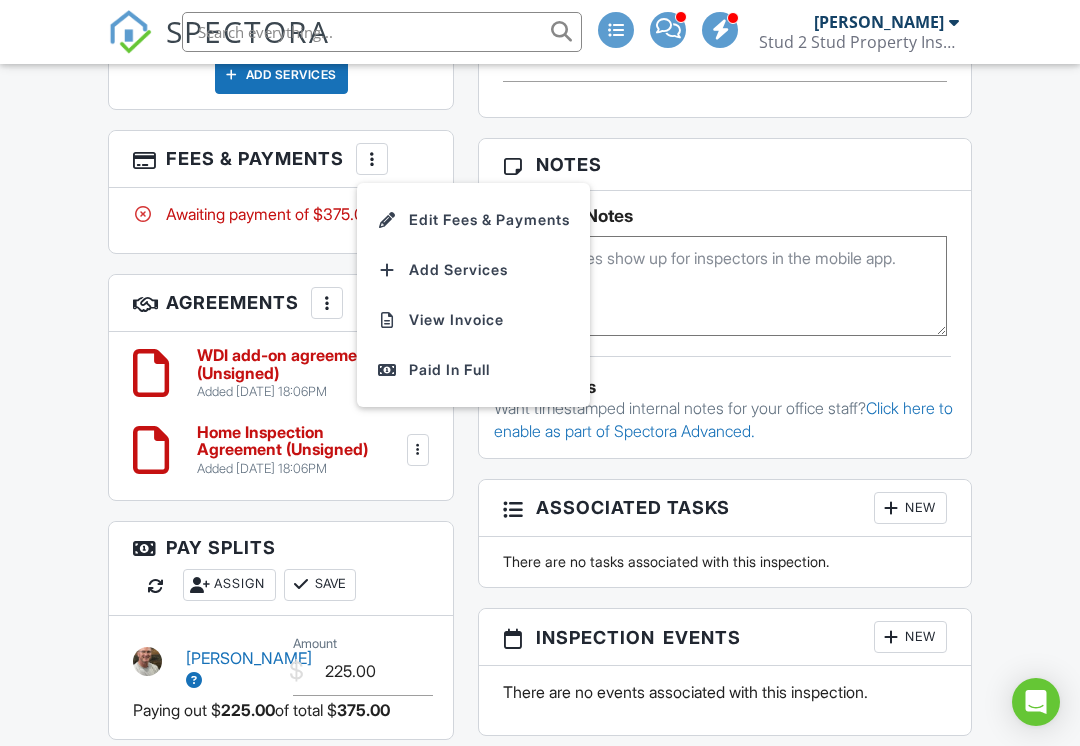 click on "Dashboard
Templates
Contacts
Metrics
Automations
Advanced
Settings
Support Center
Inspection Details
Client View
More
Property Details
Reschedule
Reorder / Copy
Share
Cancel
Delete
Print Order
Convert to V9
Disable Pass on CC Fees
View Change Log
07/12/2025  9:00 am
- 12:00 pm
349900 US-64
Pawnee, OK 74058
Built
1967
988
sq. ft.
+ − Leaflet  |  © MapTiler   © OpenStreetMap contributors
All emails and texts are disabled for this inspection!
All emails and texts have been disabled for this inspection. This may have happened due to someone manually disabling them or this inspection being unconfirmed when it was scheduled. To re-enable emails and texts for this inspection, click the button below." at bounding box center (540, 1019) 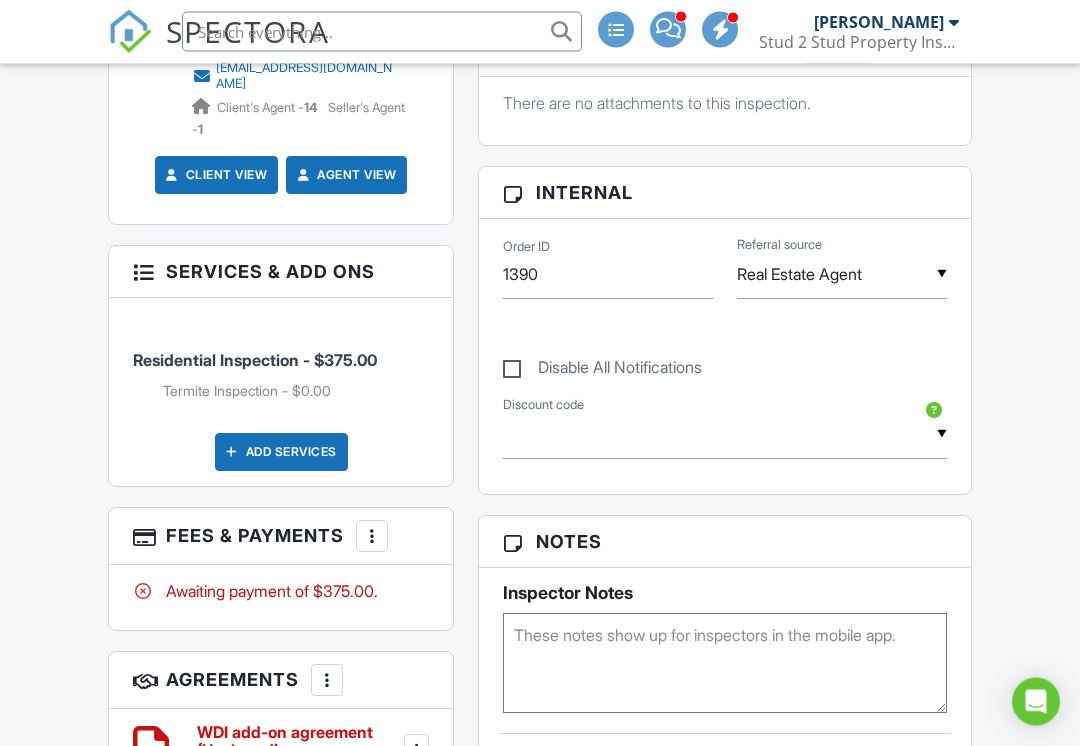 scroll, scrollTop: 919, scrollLeft: 0, axis: vertical 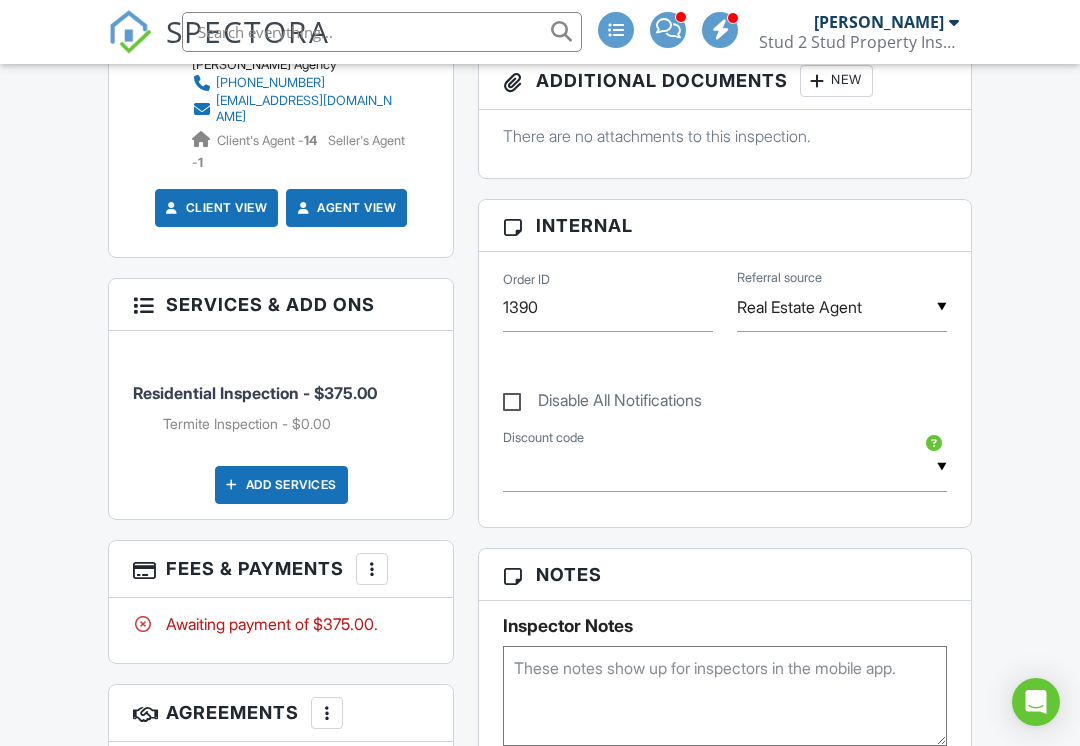click at bounding box center [372, 569] 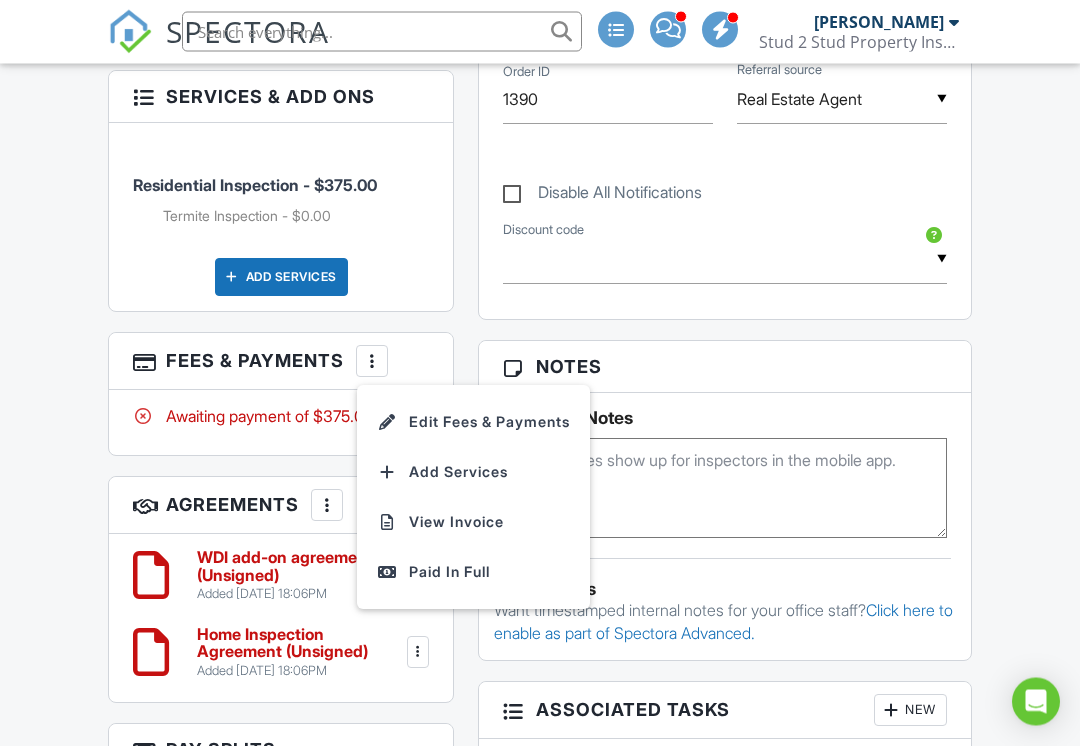 scroll, scrollTop: 1127, scrollLeft: 0, axis: vertical 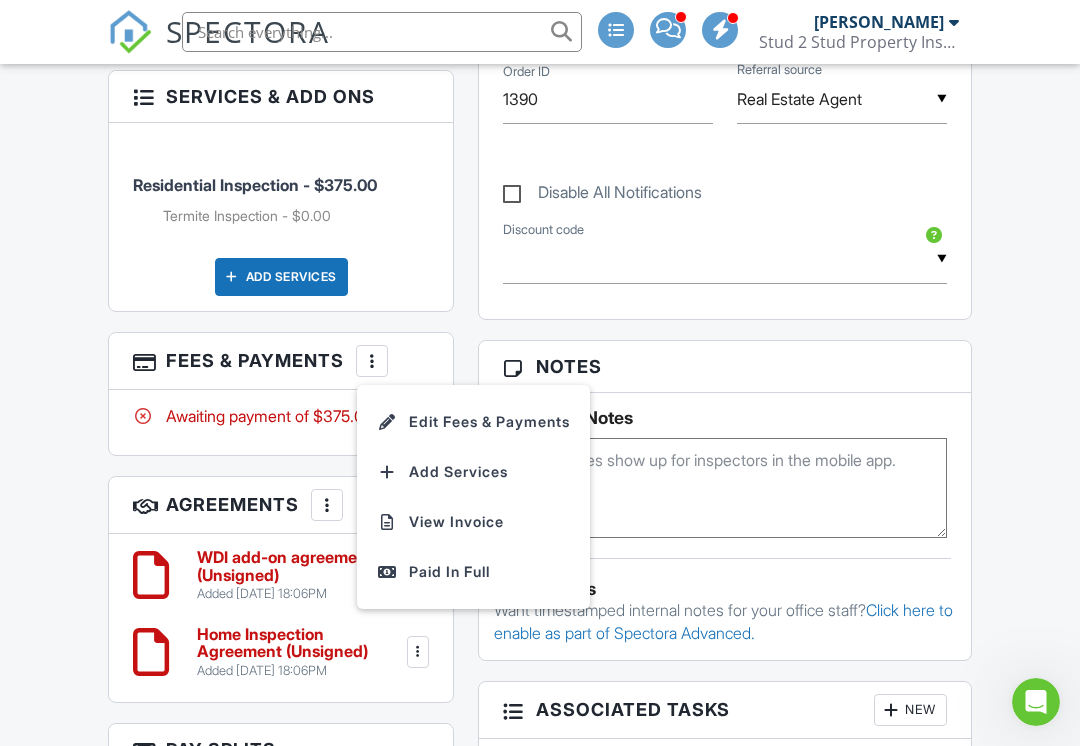 click on "Dashboard
Templates
Contacts
Metrics
Automations
Advanced
Settings
Support Center
Inspection Details
Client View
More
Property Details
Reschedule
Reorder / Copy
Share
Cancel
Delete
Print Order
Convert to V9
Disable Pass on CC Fees
View Change Log
07/12/2025  9:00 am
- 12:00 pm
349900 US-64
Pawnee, OK 74058
Built
1967
988
sq. ft.
+ − Leaflet  |  © MapTiler   © OpenStreetMap contributors
All emails and texts are disabled for this inspection!
All emails and texts have been disabled for this inspection. This may have happened due to someone manually disabling them or this inspection being unconfirmed when it was scheduled. To re-enable emails and texts for this inspection, click the button below." at bounding box center [540, 1221] 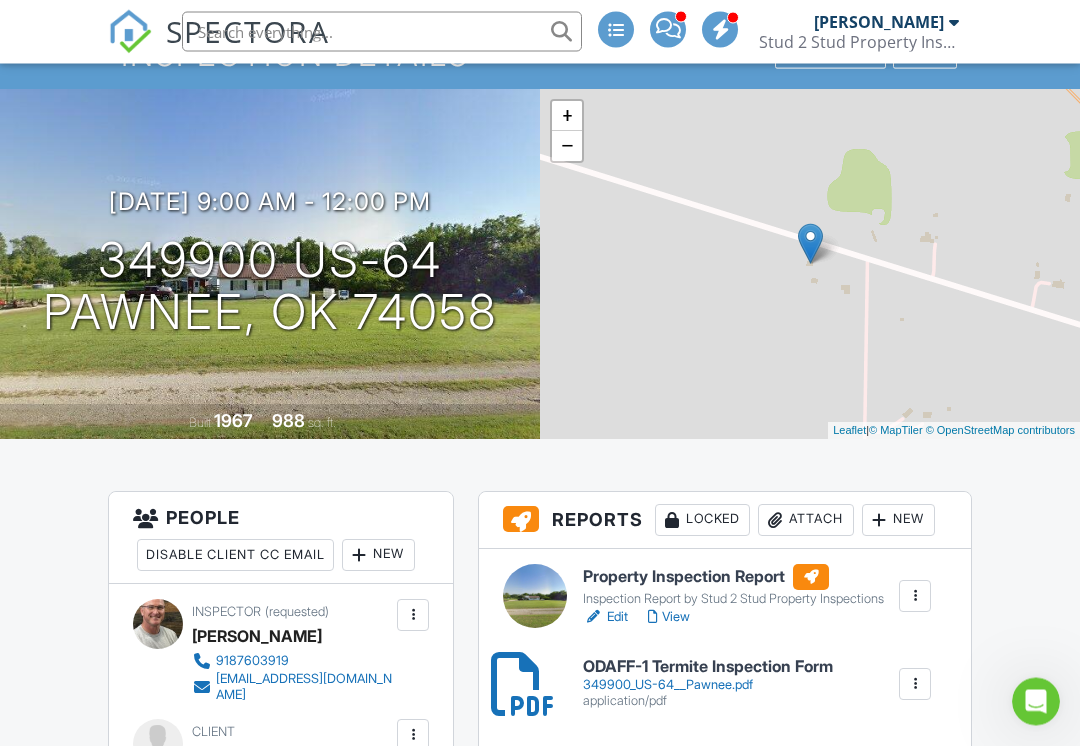 scroll, scrollTop: 103, scrollLeft: 0, axis: vertical 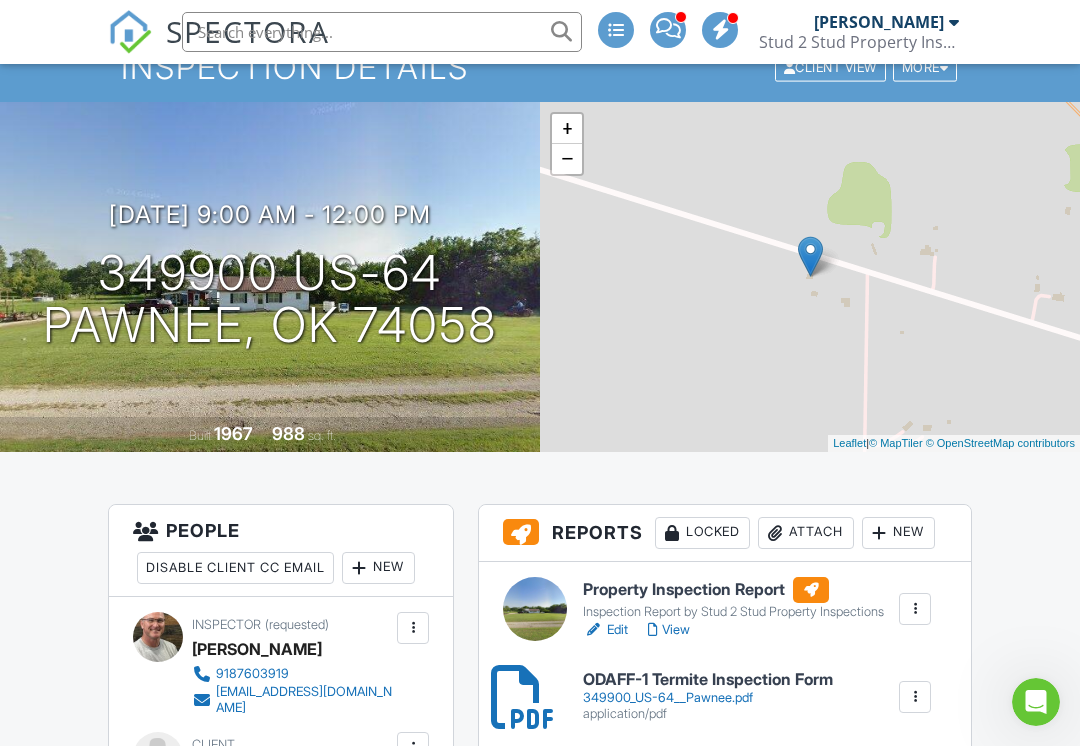 click at bounding box center (668, 28) 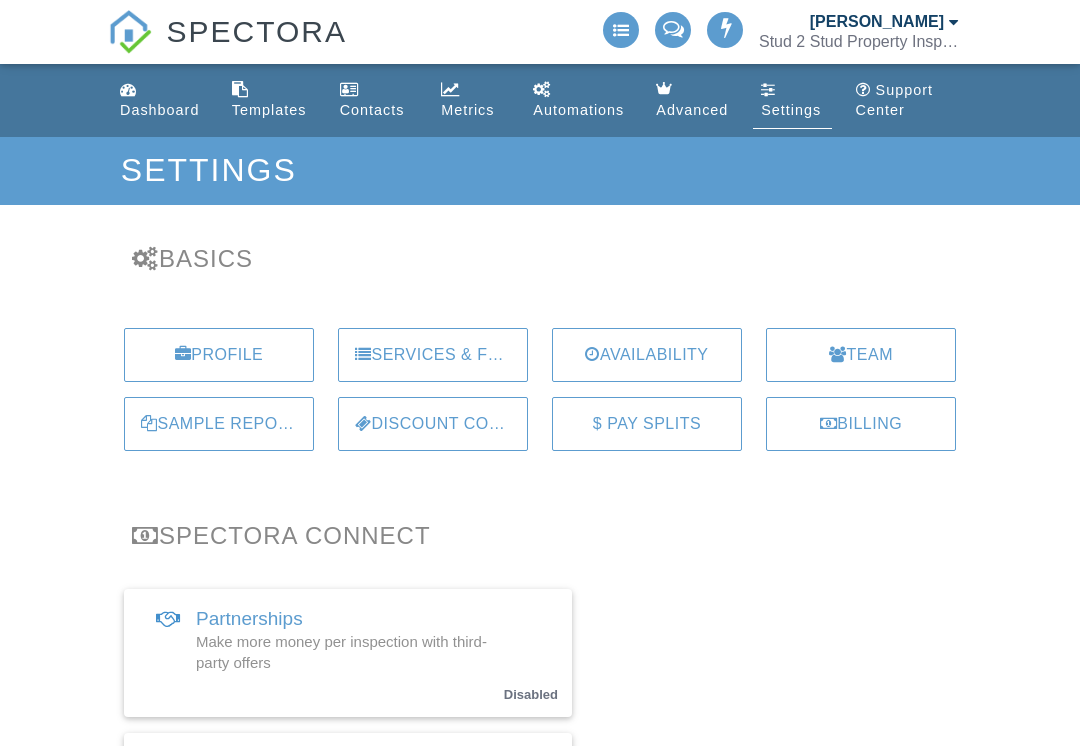 scroll, scrollTop: 0, scrollLeft: 0, axis: both 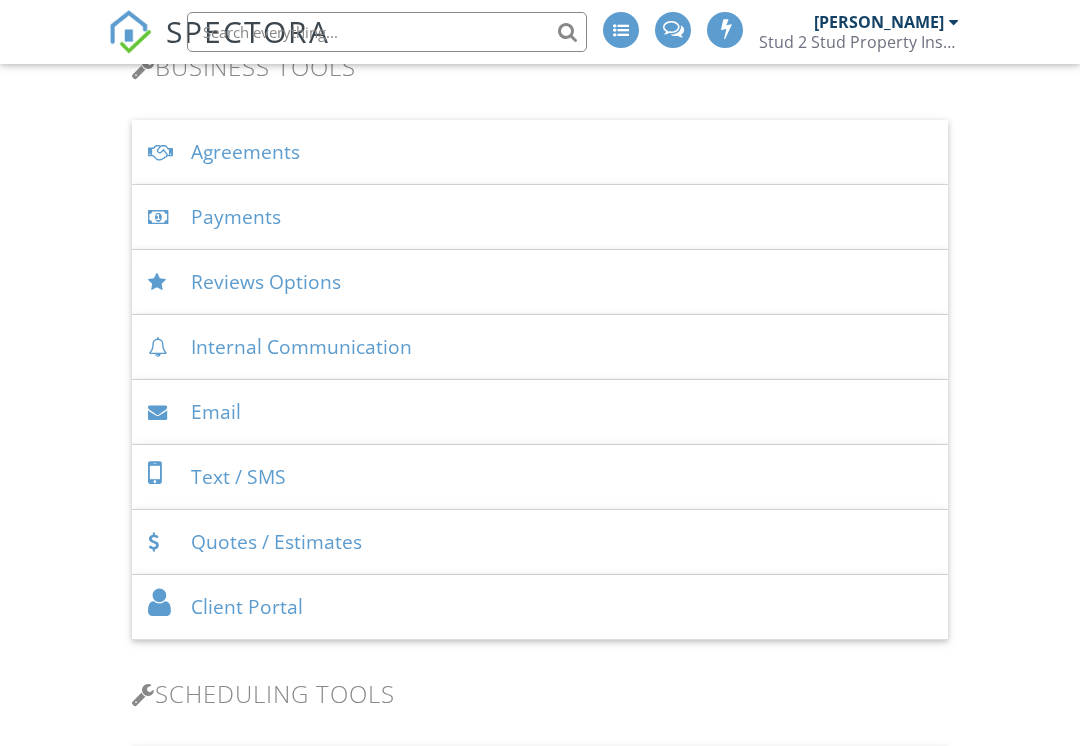 click on "Text / SMS" at bounding box center (540, 477) 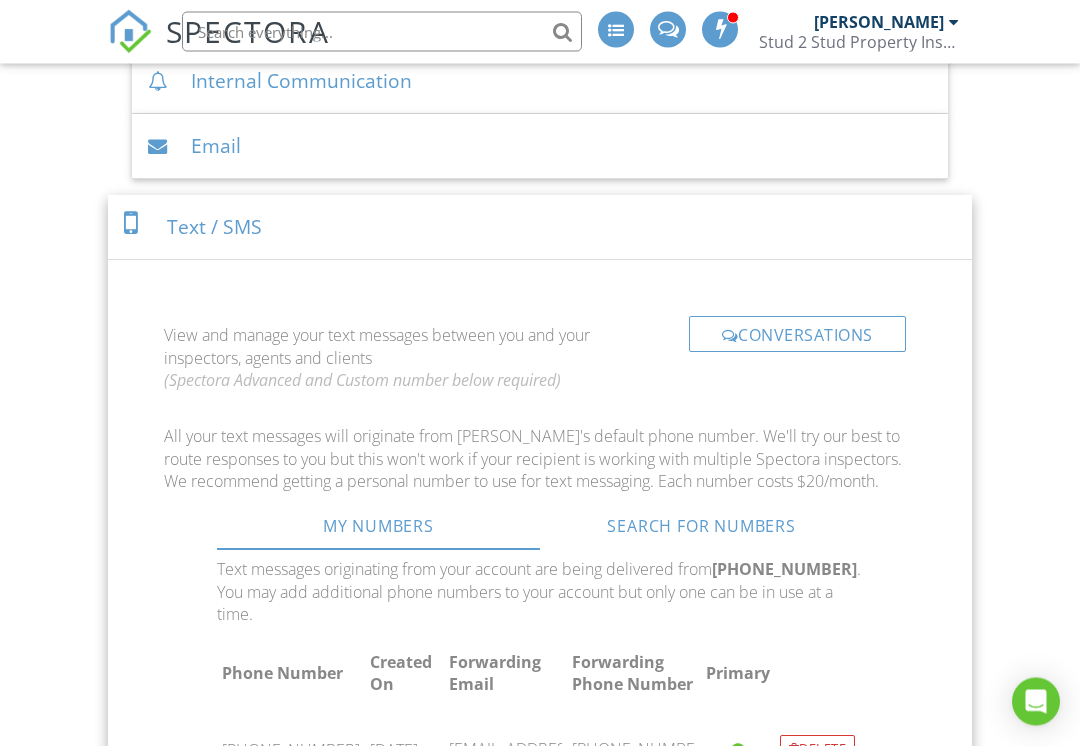 scroll, scrollTop: 1114, scrollLeft: 0, axis: vertical 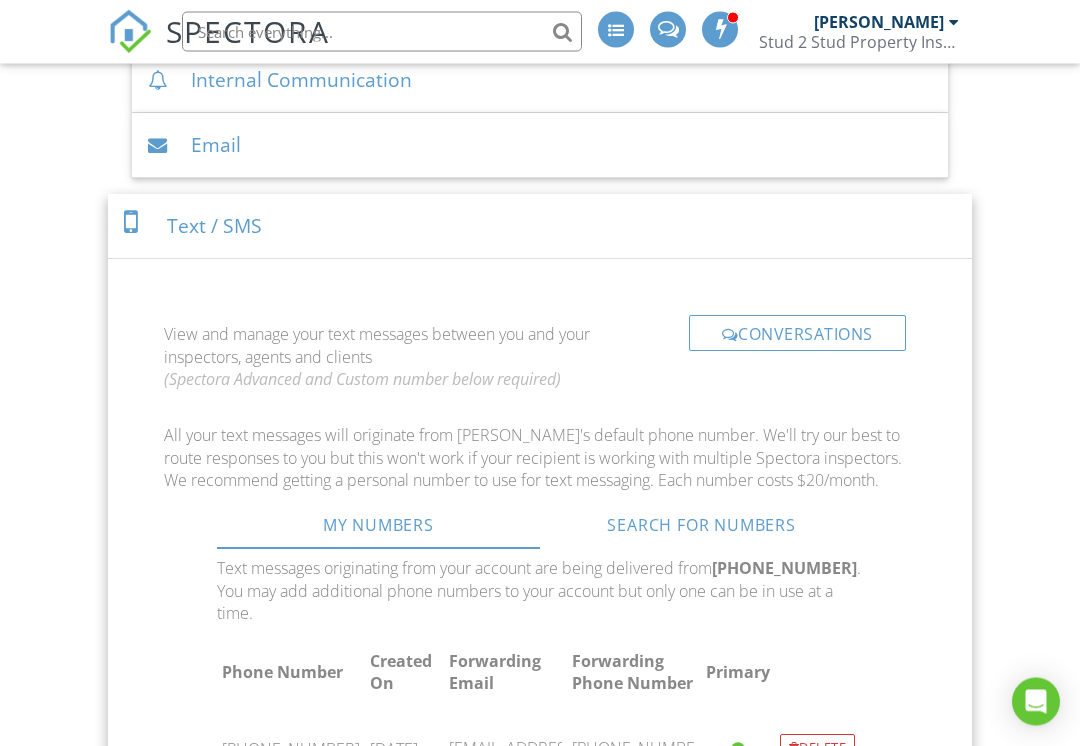 click on "Text / SMS" at bounding box center (540, 227) 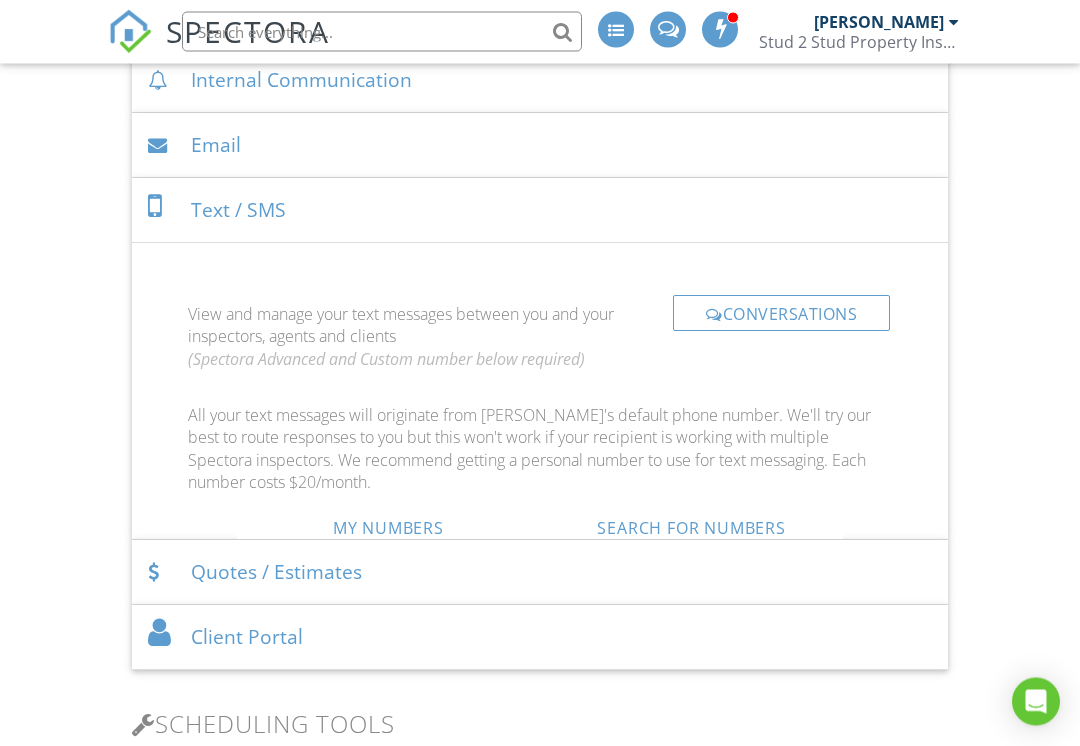 scroll, scrollTop: 1115, scrollLeft: 0, axis: vertical 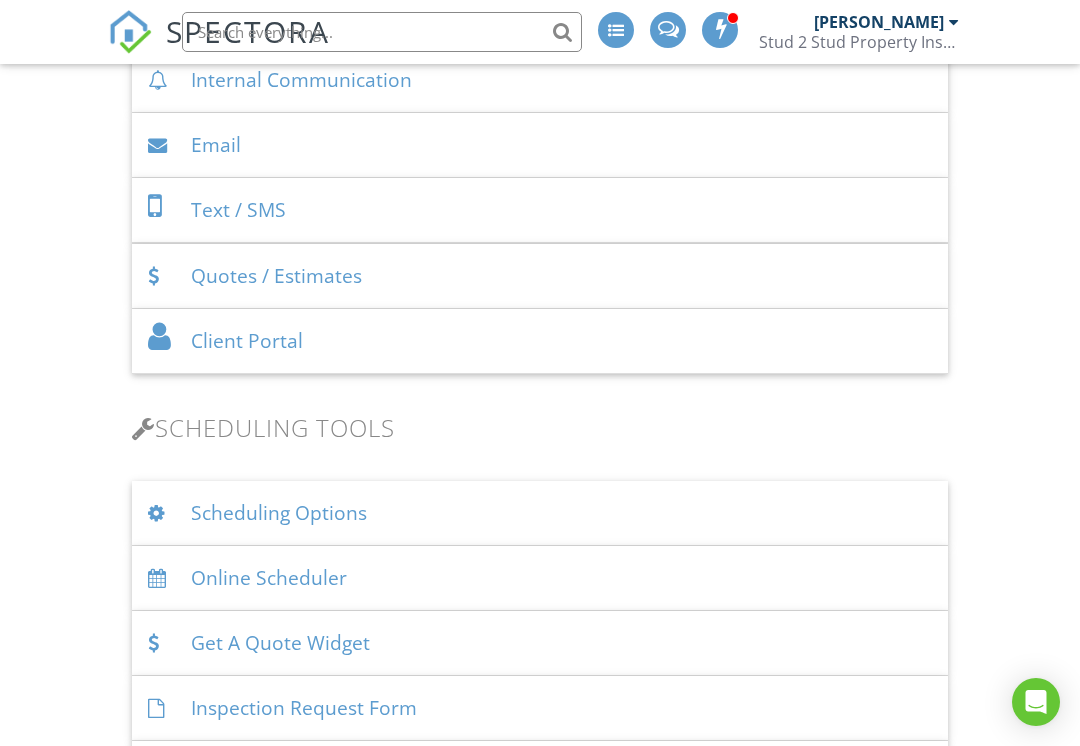 click on "Quotes / Estimates" at bounding box center [540, 276] 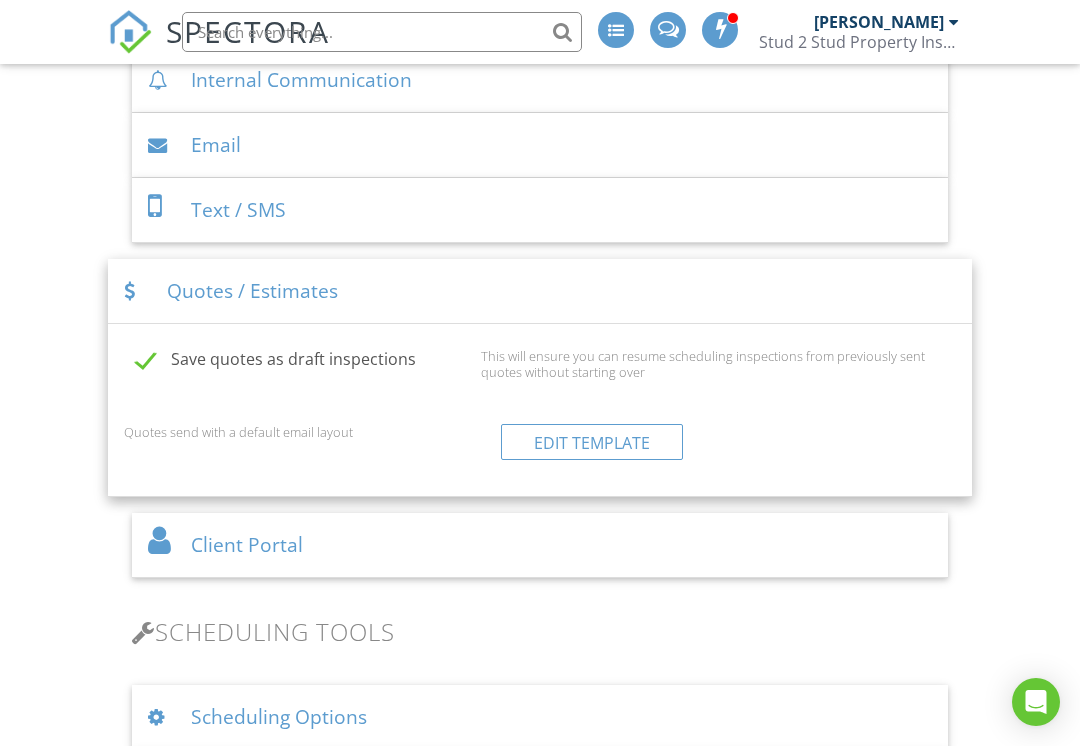 click on "Quotes / Estimates" at bounding box center [540, 291] 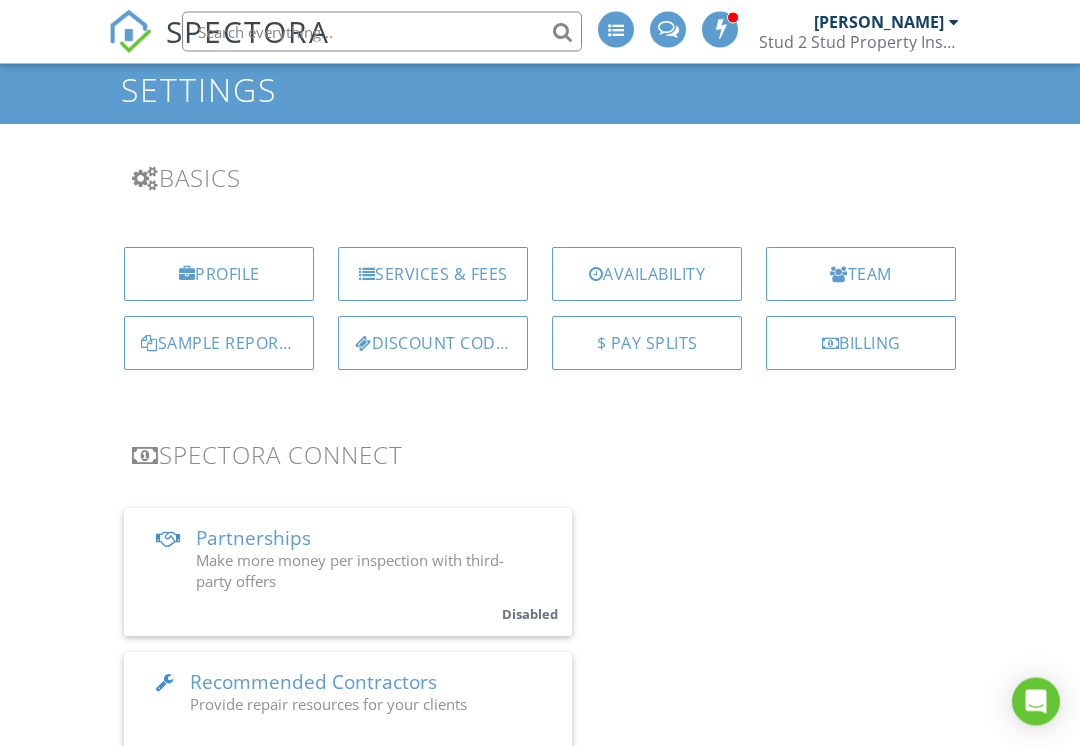 scroll, scrollTop: 0, scrollLeft: 0, axis: both 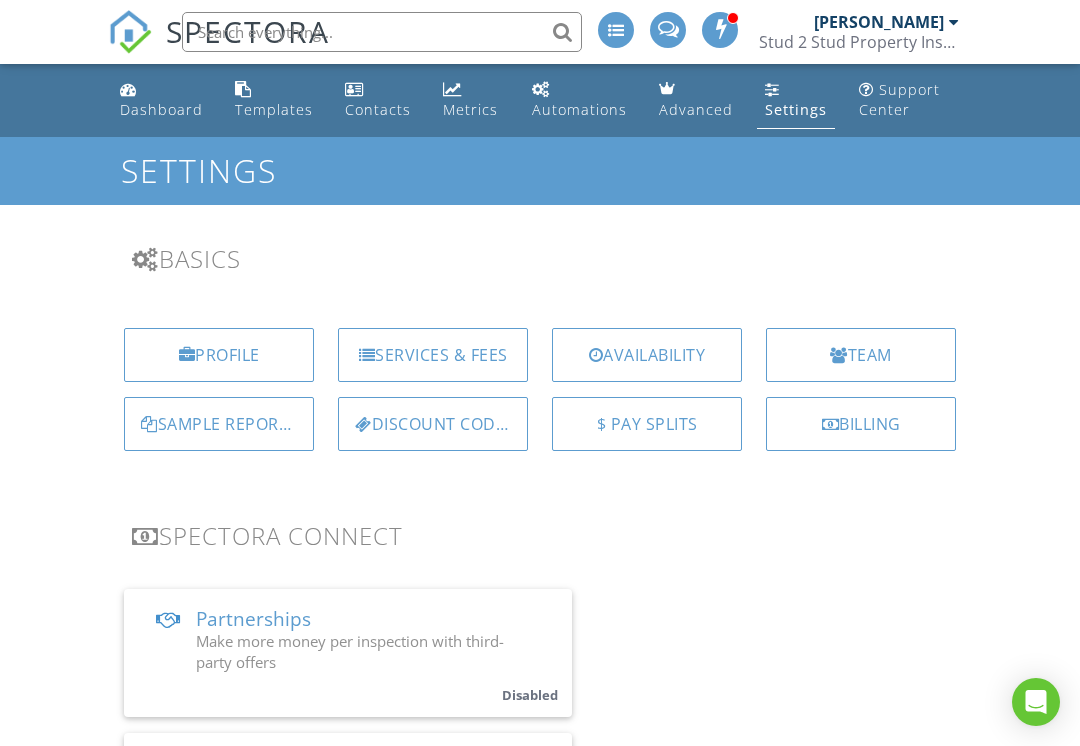 click on "Metrics" at bounding box center (470, 109) 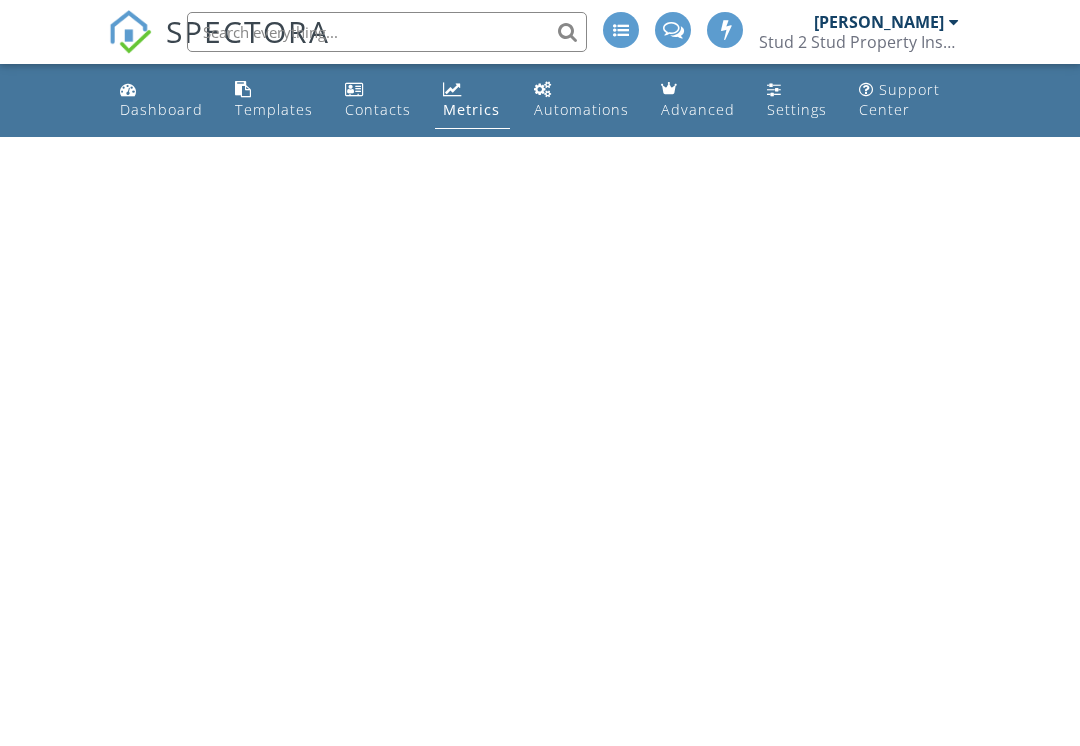 scroll, scrollTop: 0, scrollLeft: 0, axis: both 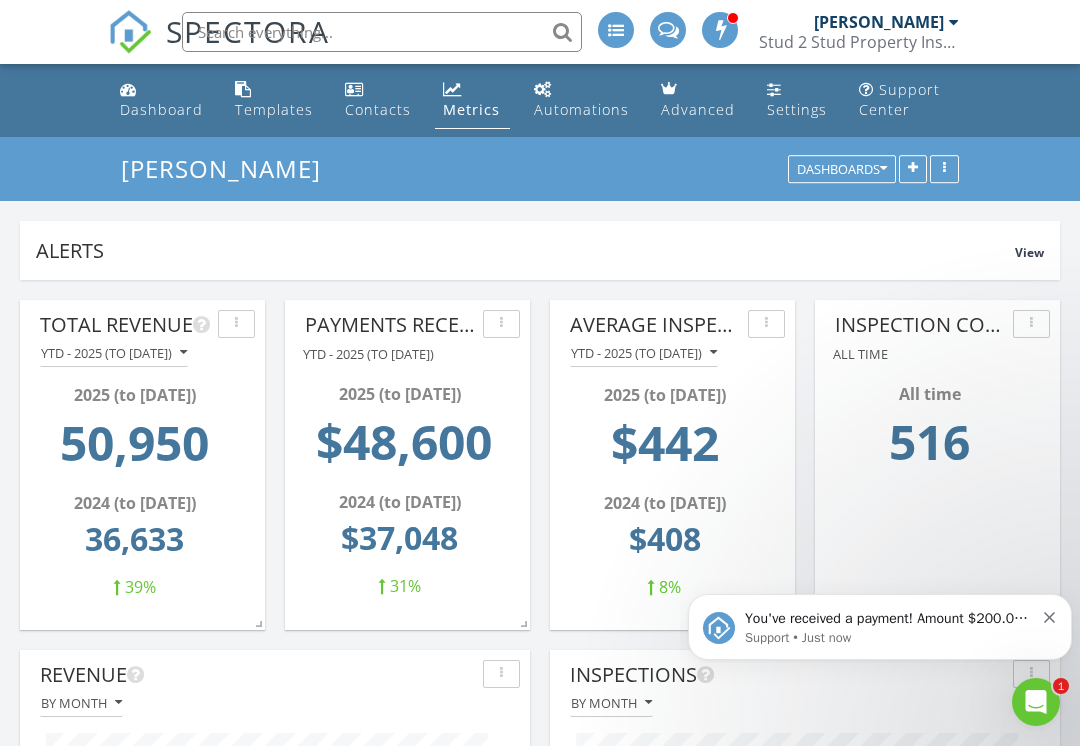 click on "You've received a payment!  Amount  $200.00  Fee  $0.00  Net  $200.00  Transaction #    Inspection  231 N Husband St Unit B, Stillwater, OK 74075" at bounding box center [889, 619] 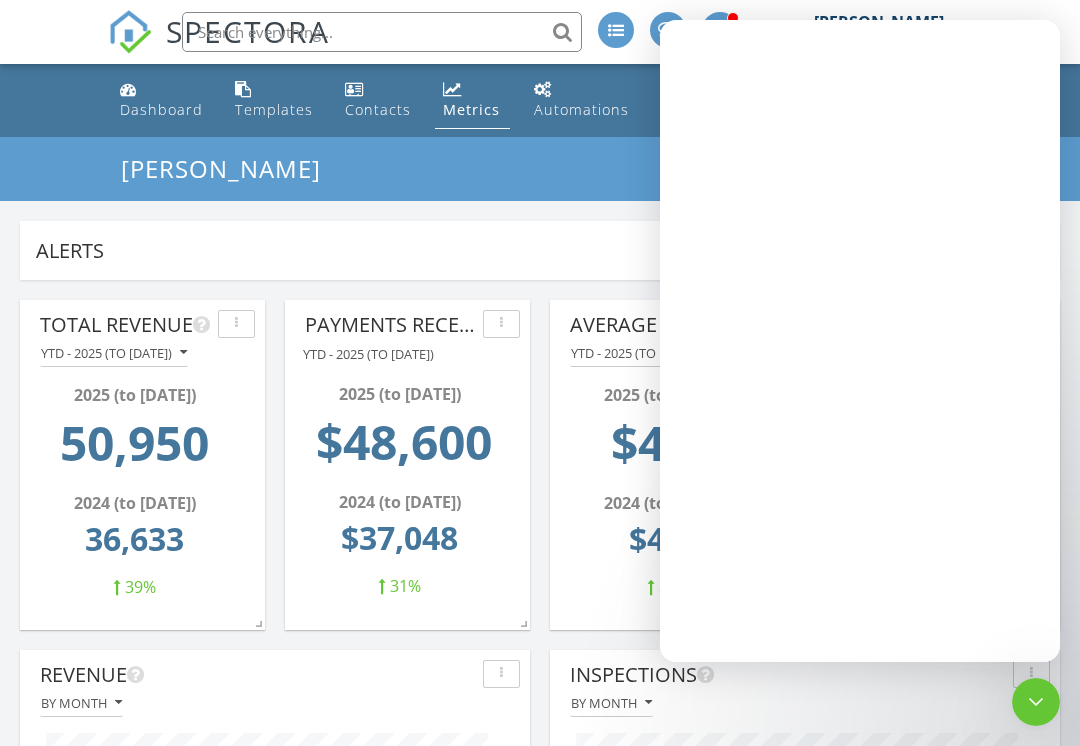scroll, scrollTop: 0, scrollLeft: 0, axis: both 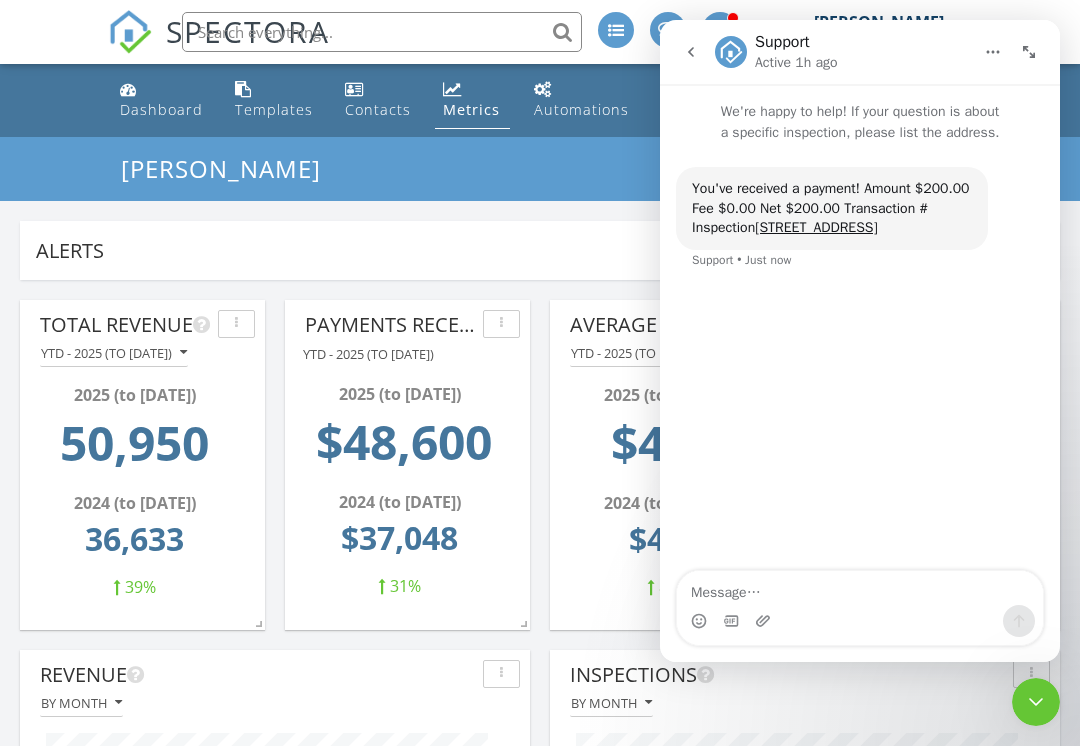 click 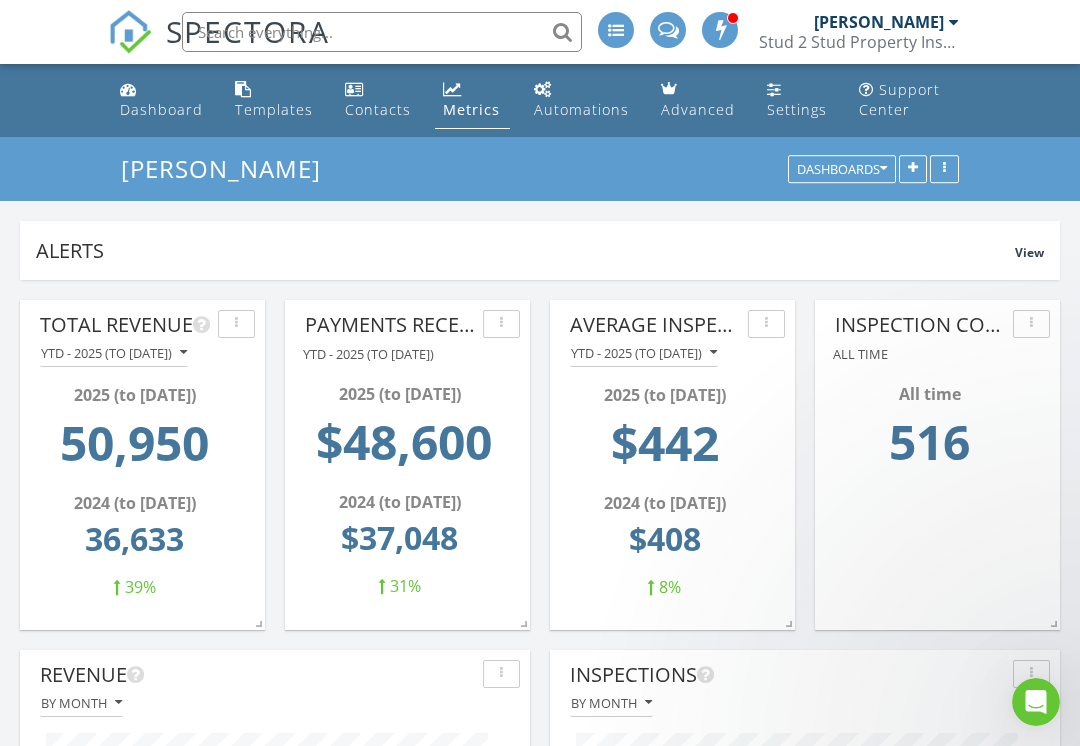 scroll, scrollTop: 0, scrollLeft: 0, axis: both 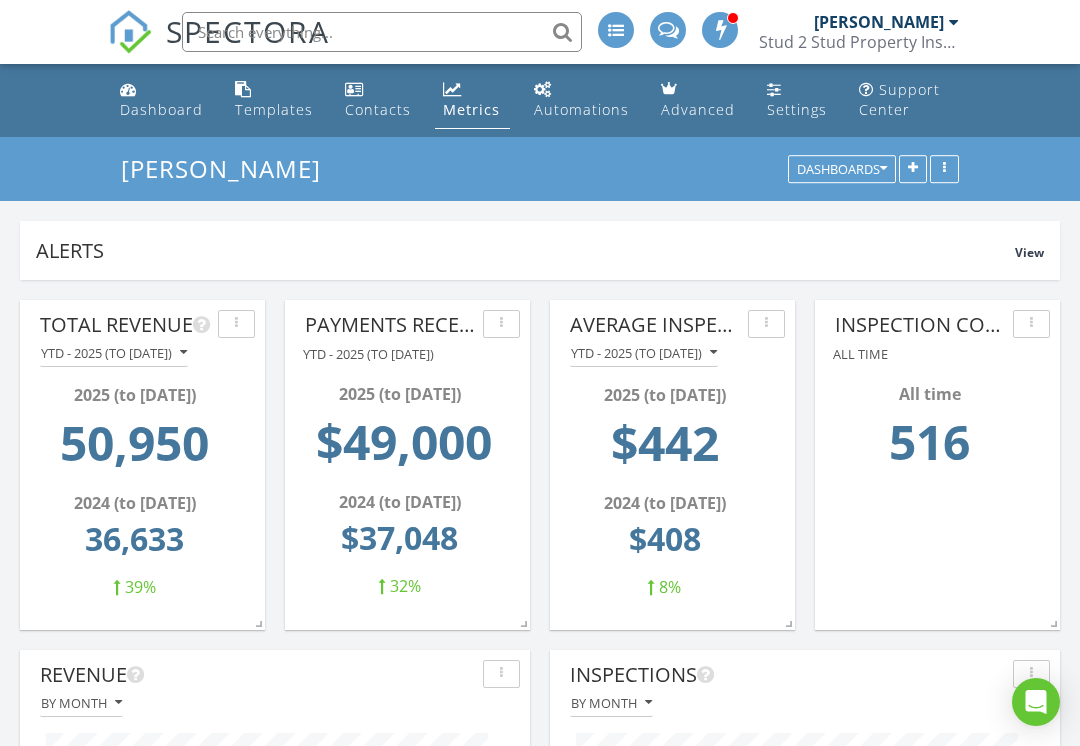 click at bounding box center (382, 32) 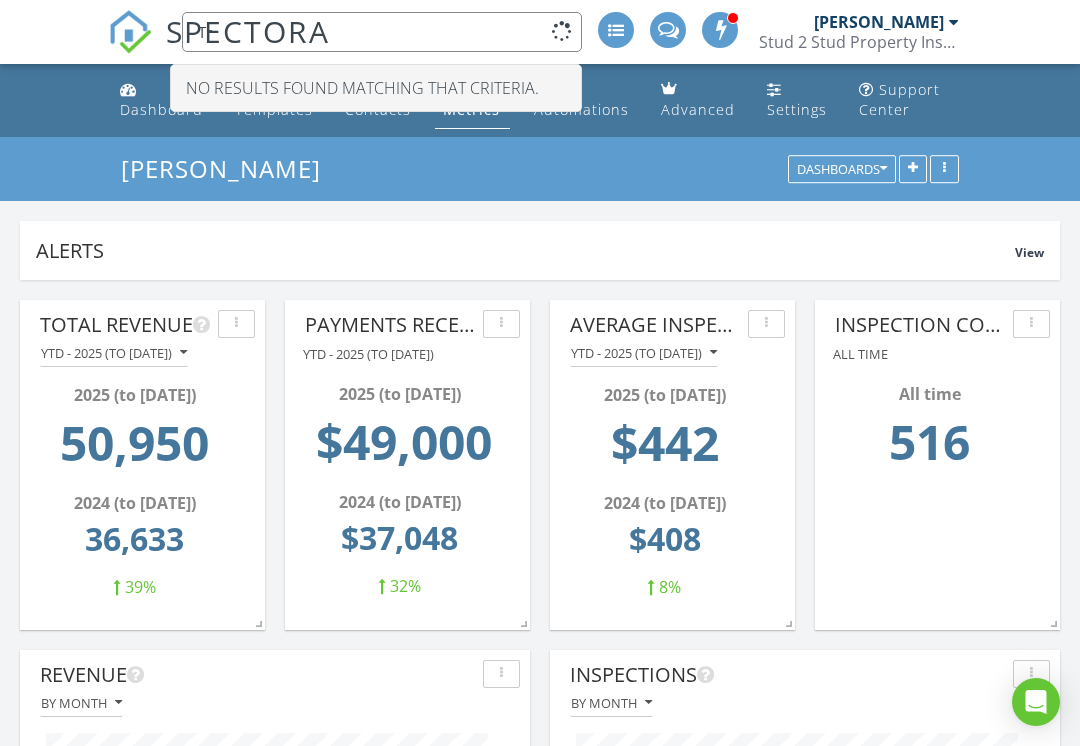 type on "T" 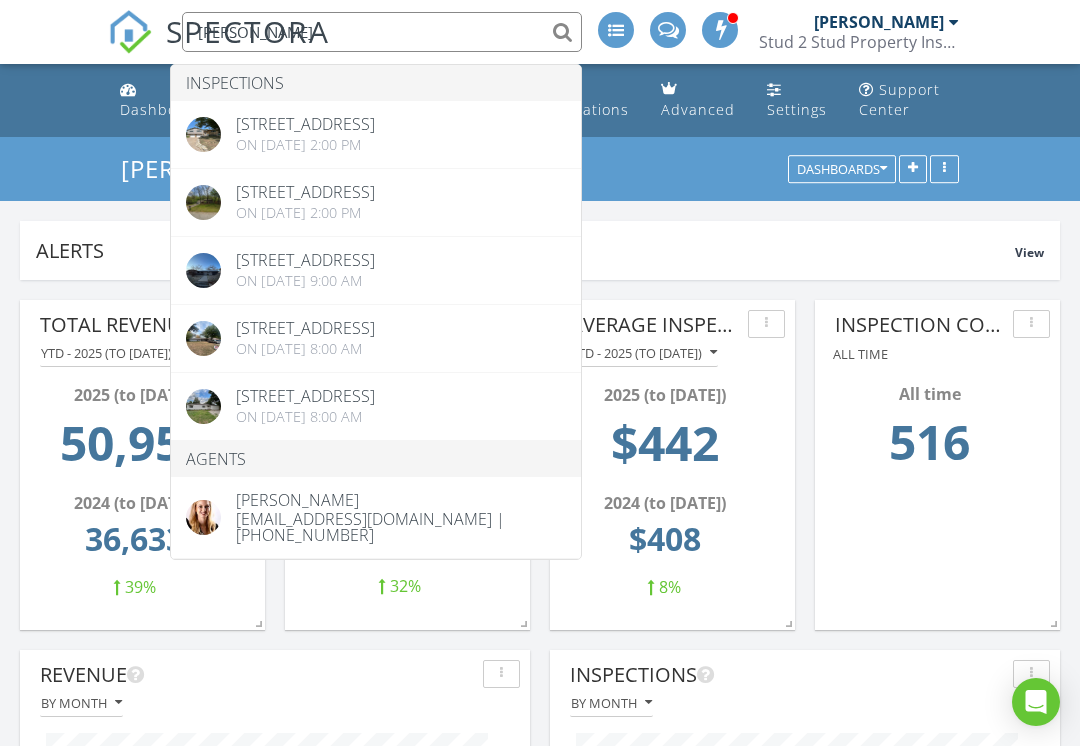 scroll, scrollTop: 0, scrollLeft: 0, axis: both 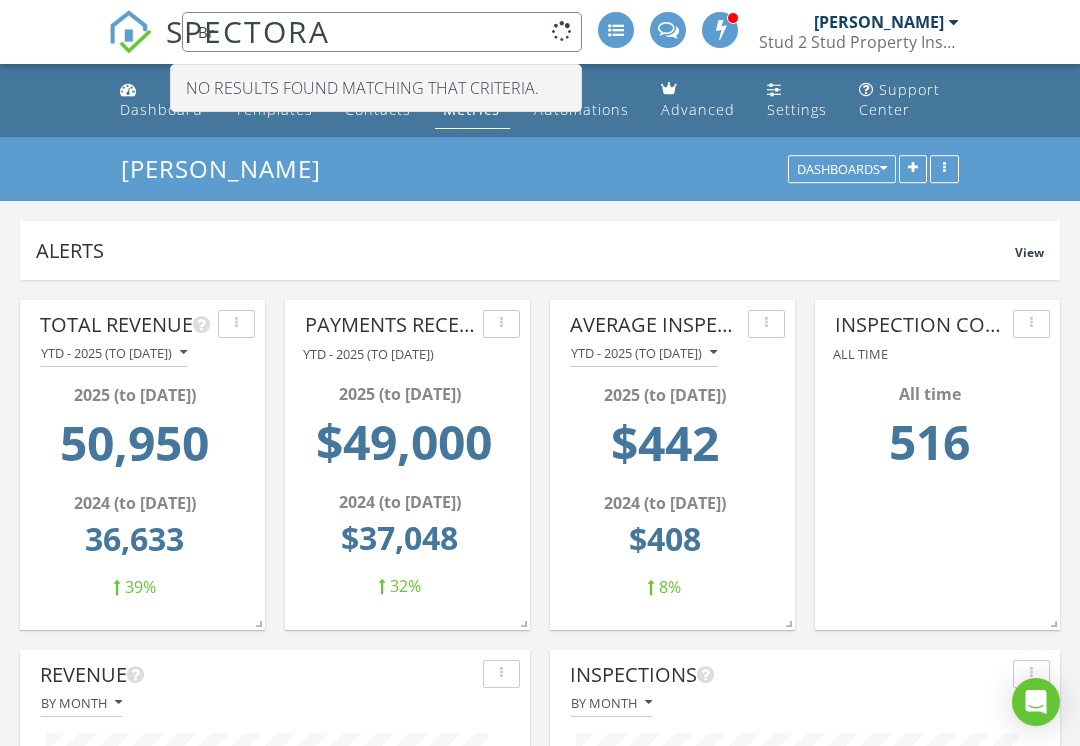type on "B" 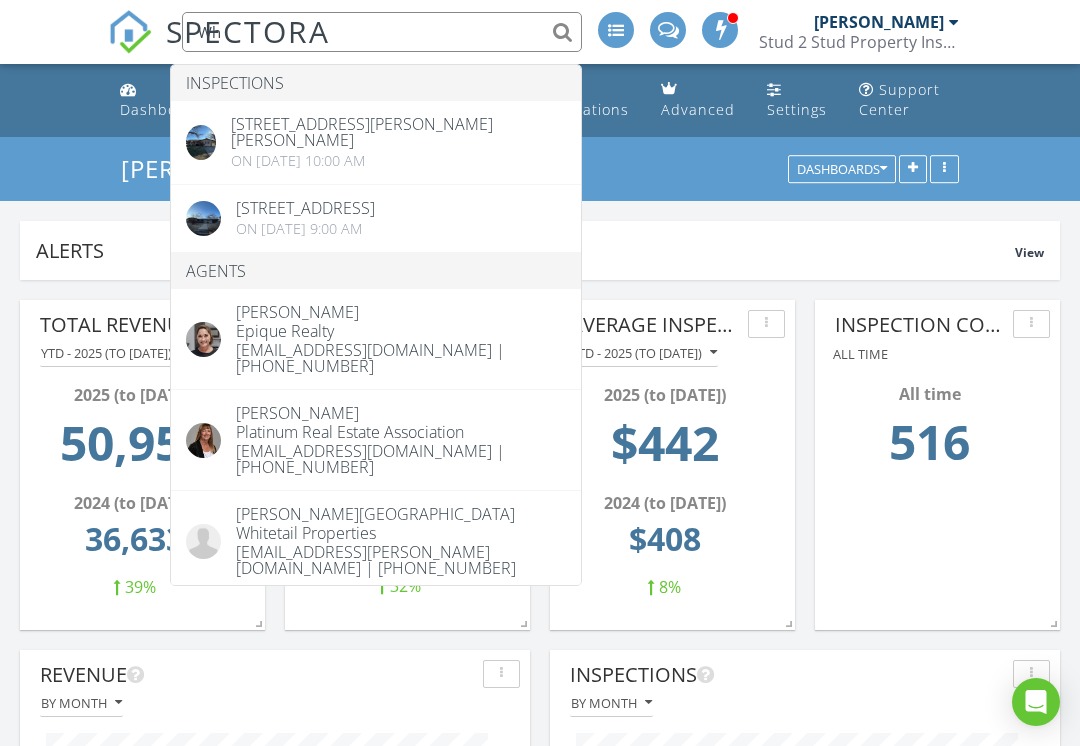 type on "W" 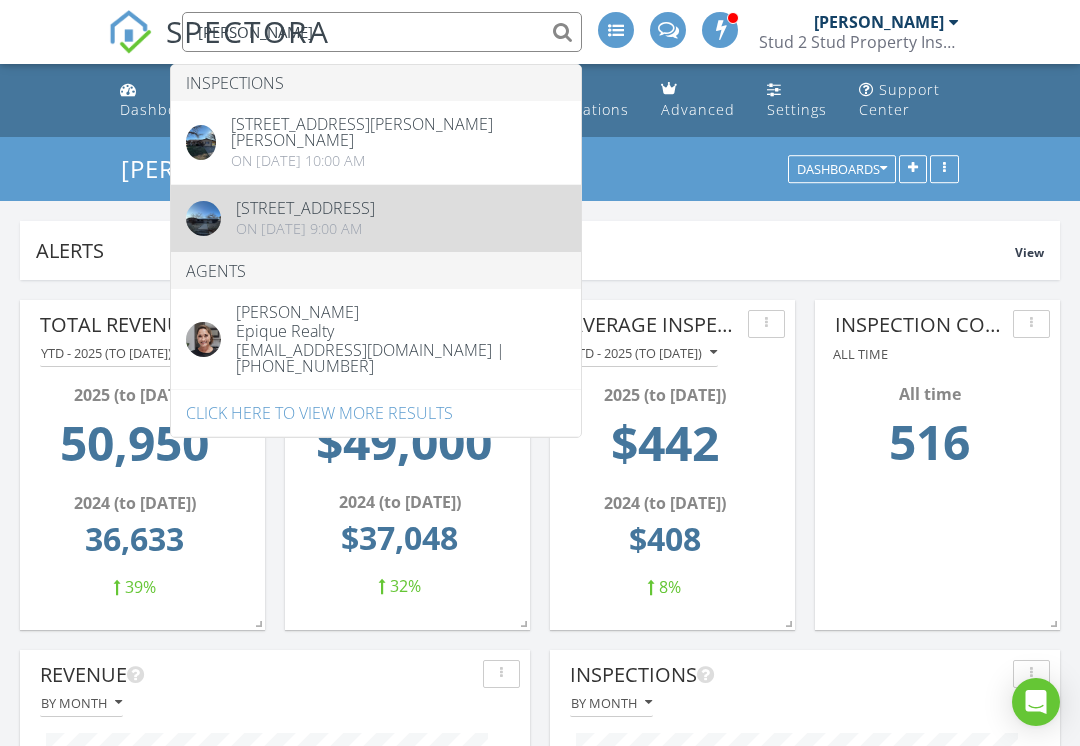 type on "[PERSON_NAME]" 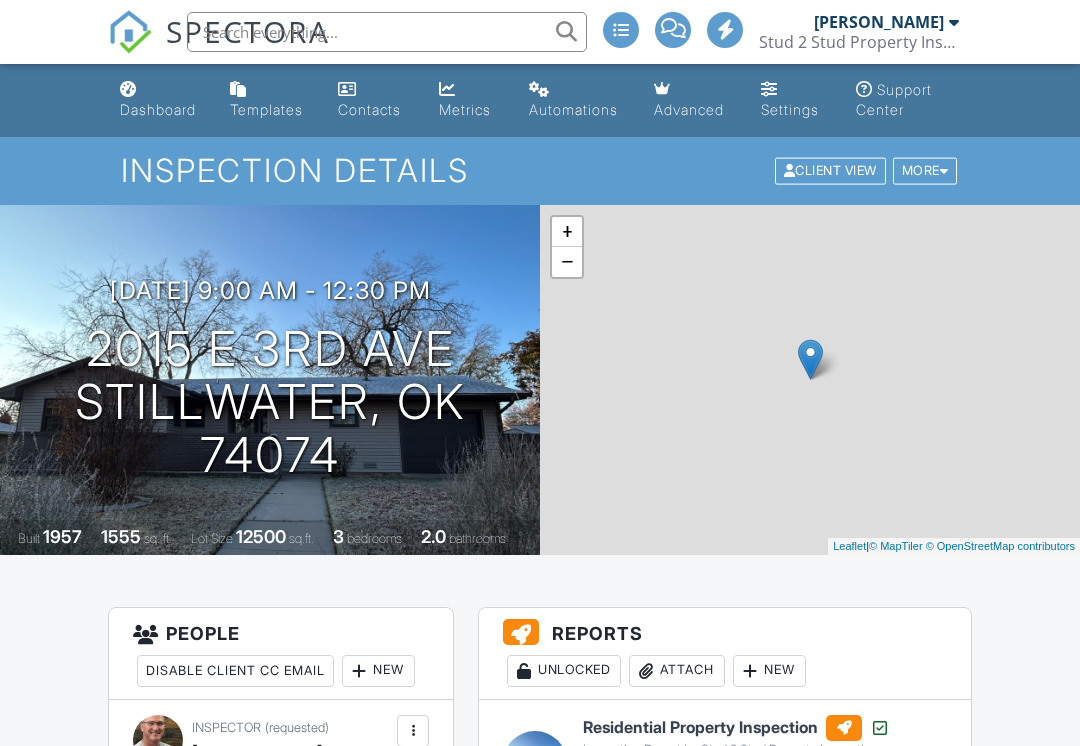 scroll, scrollTop: 0, scrollLeft: 0, axis: both 